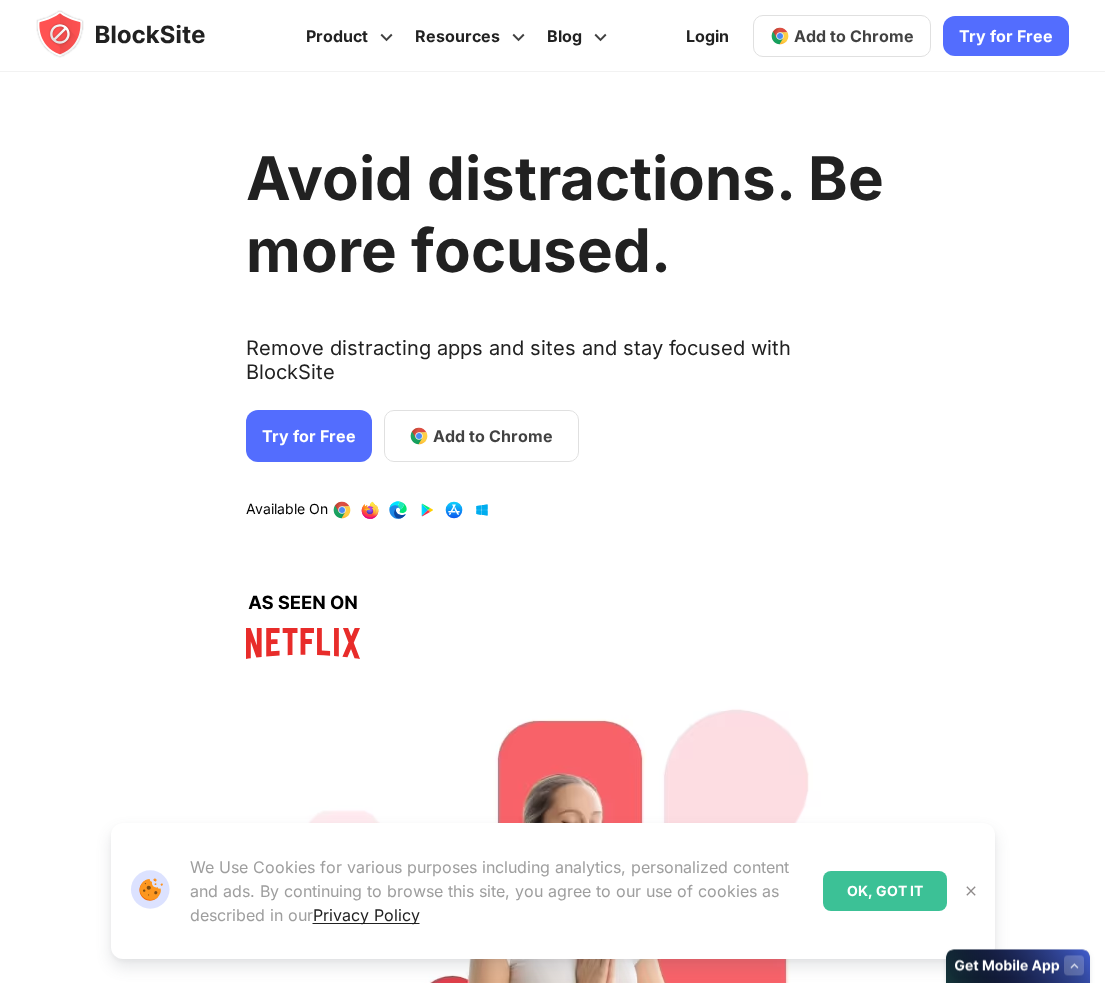 scroll, scrollTop: 0, scrollLeft: 0, axis: both 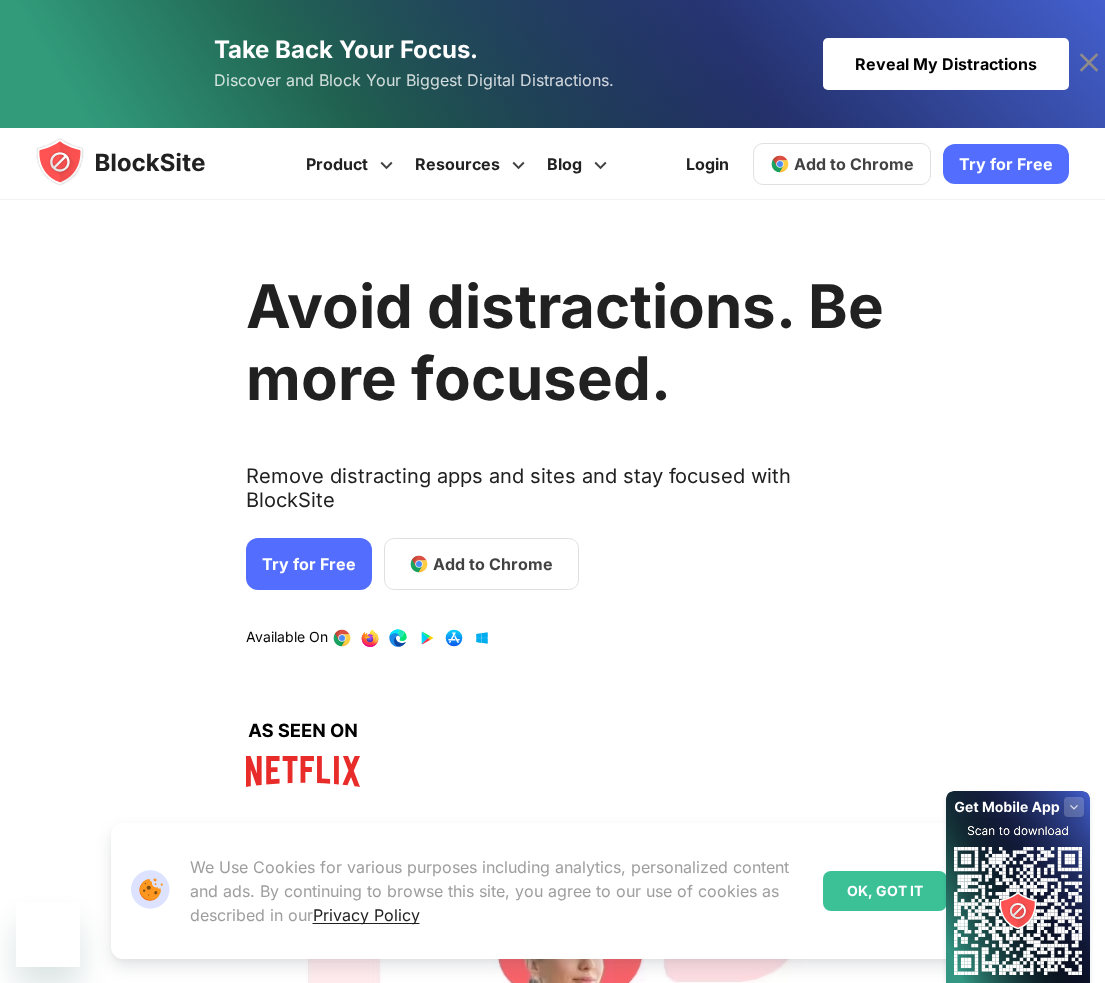 click on "Reveal My Distractions" at bounding box center [946, 64] 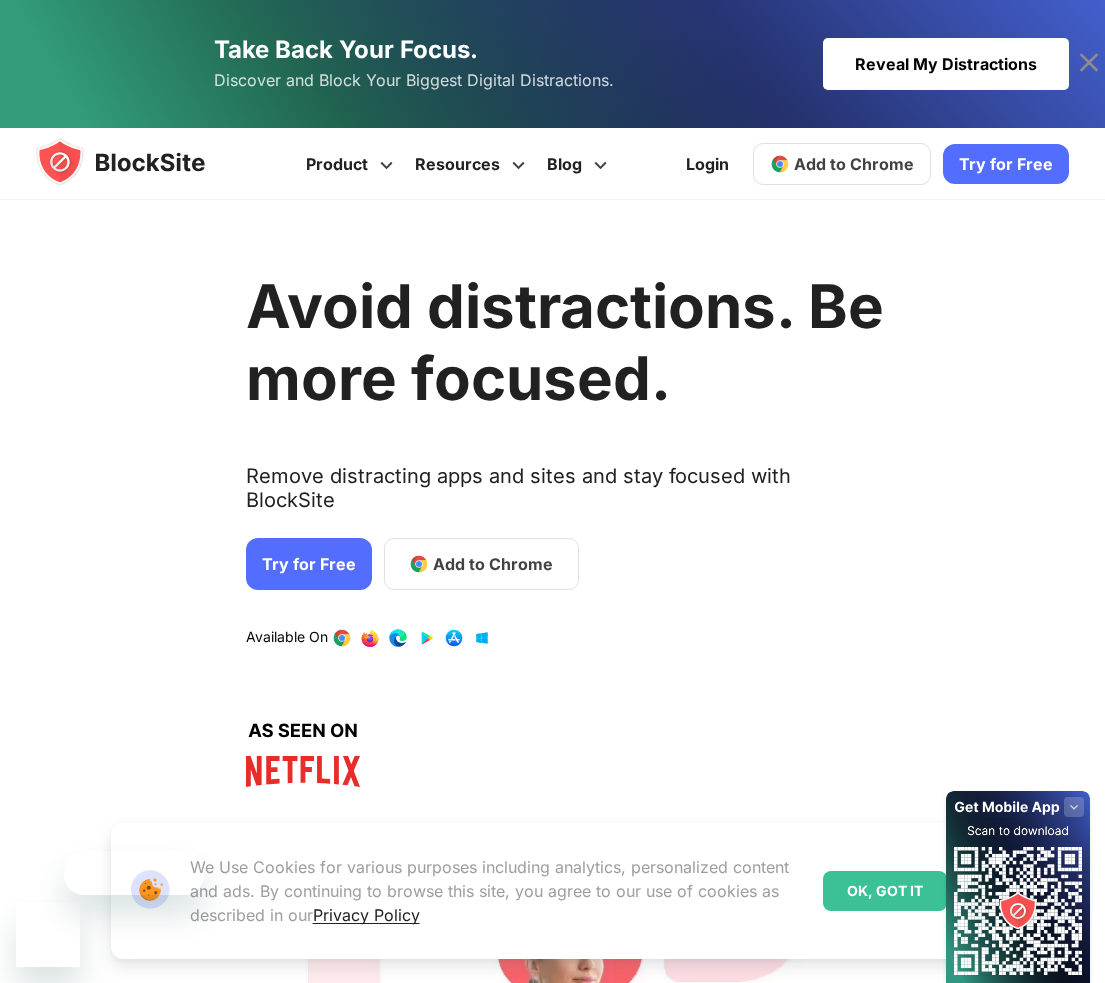 scroll, scrollTop: 0, scrollLeft: 0, axis: both 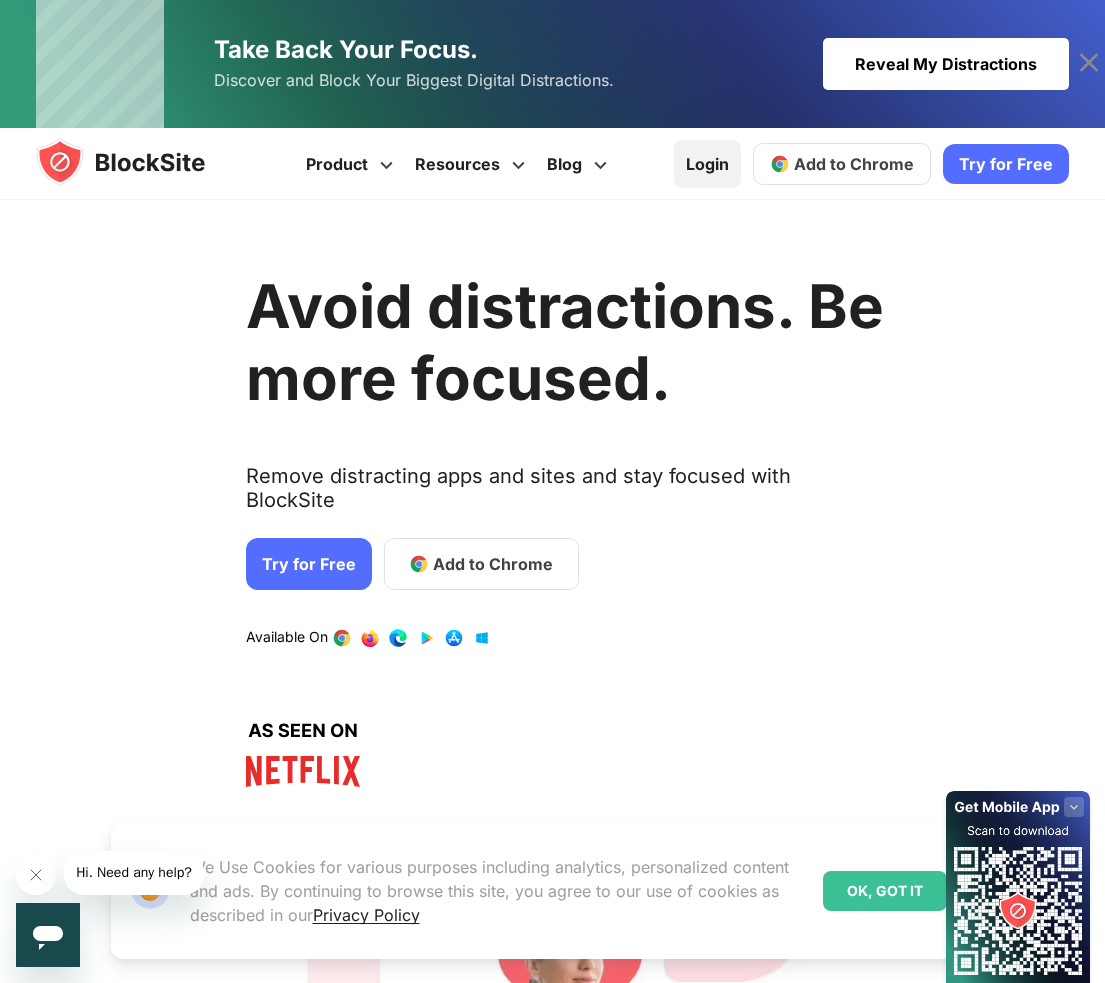 click on "Login" at bounding box center (707, 164) 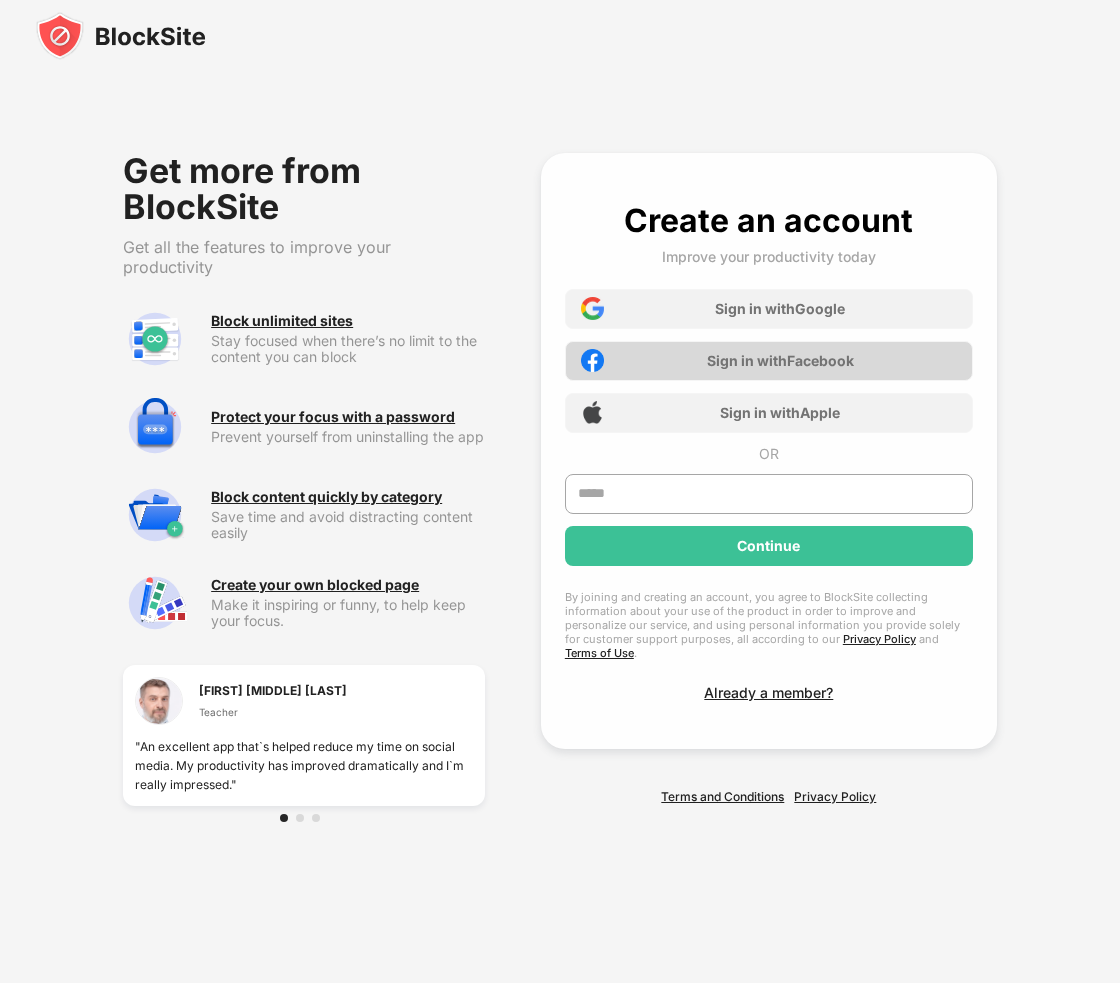 scroll, scrollTop: 0, scrollLeft: 0, axis: both 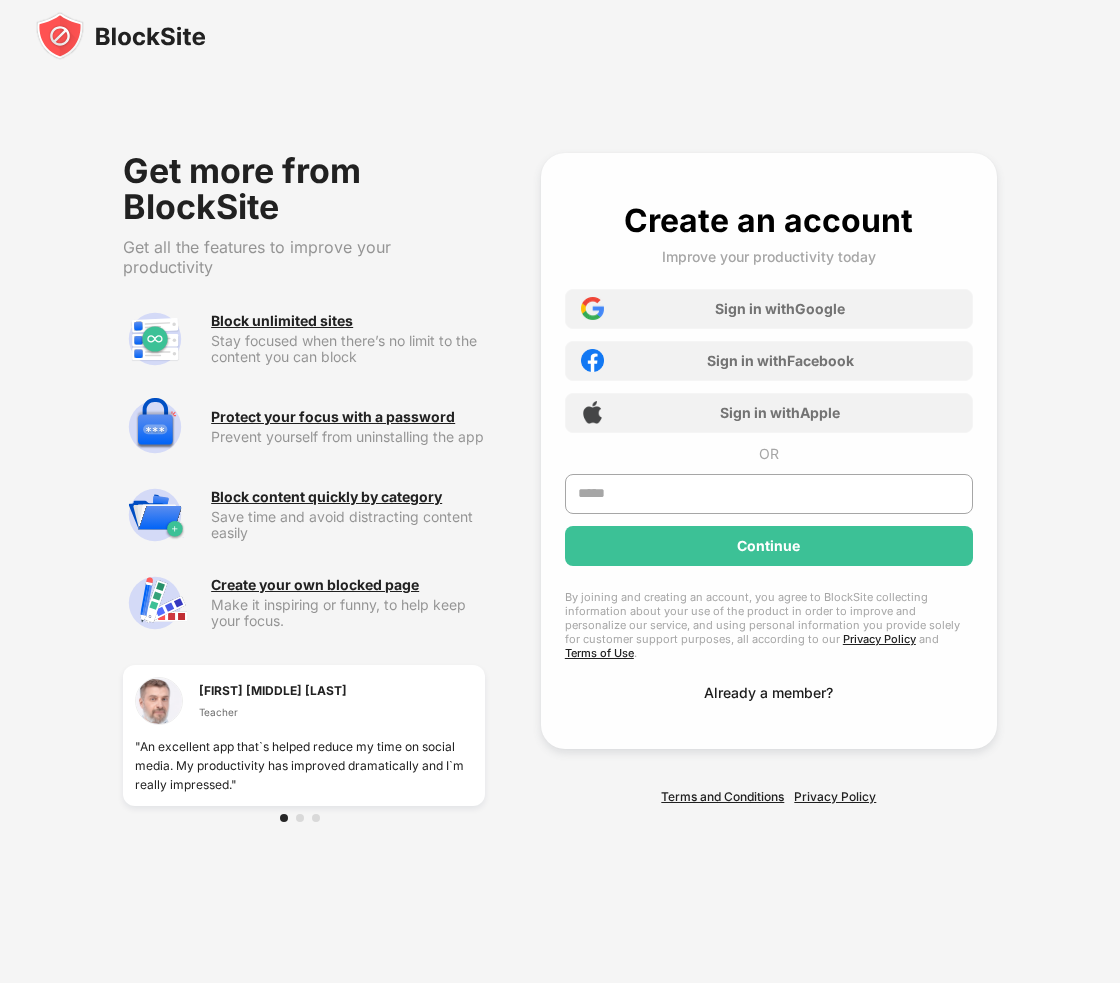 click on "Already a member?" at bounding box center (768, 692) 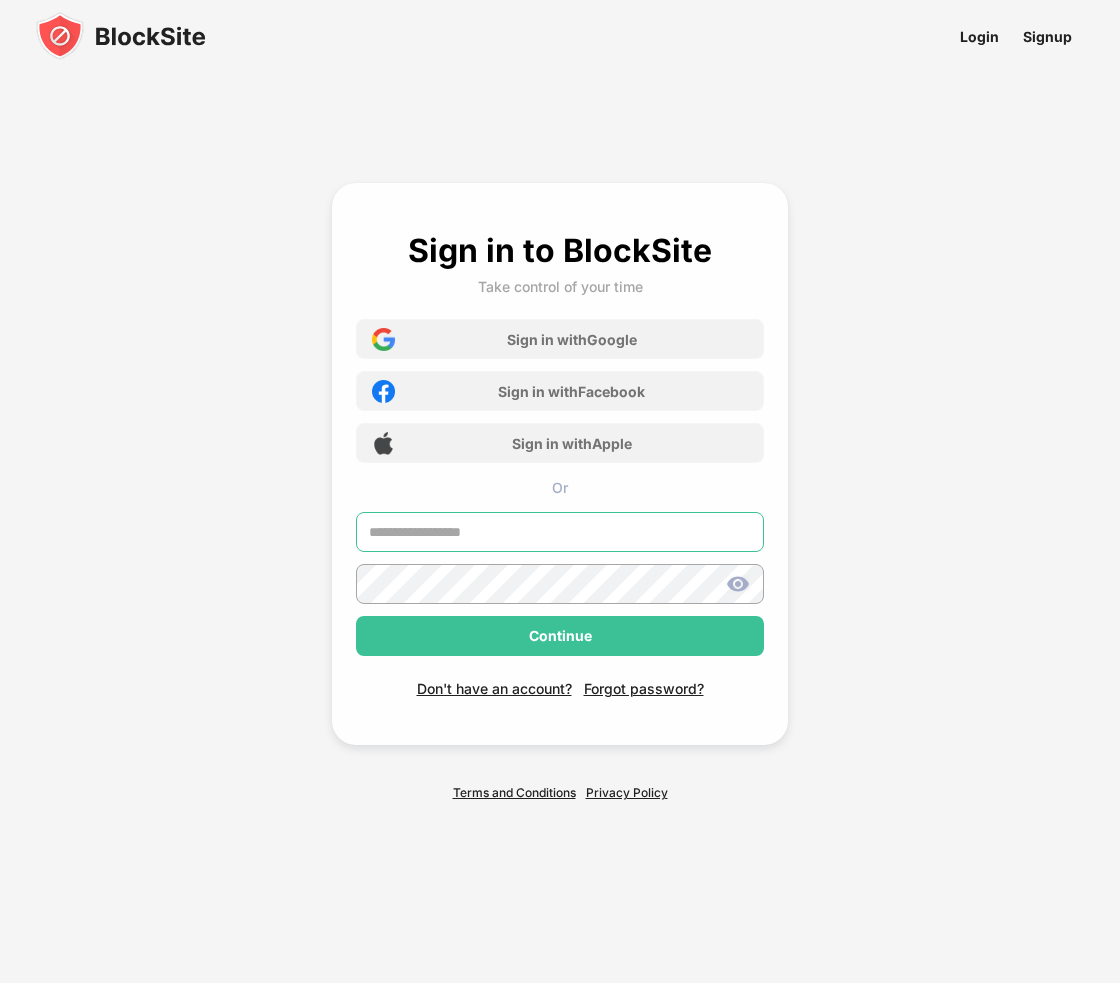 click at bounding box center [560, 532] 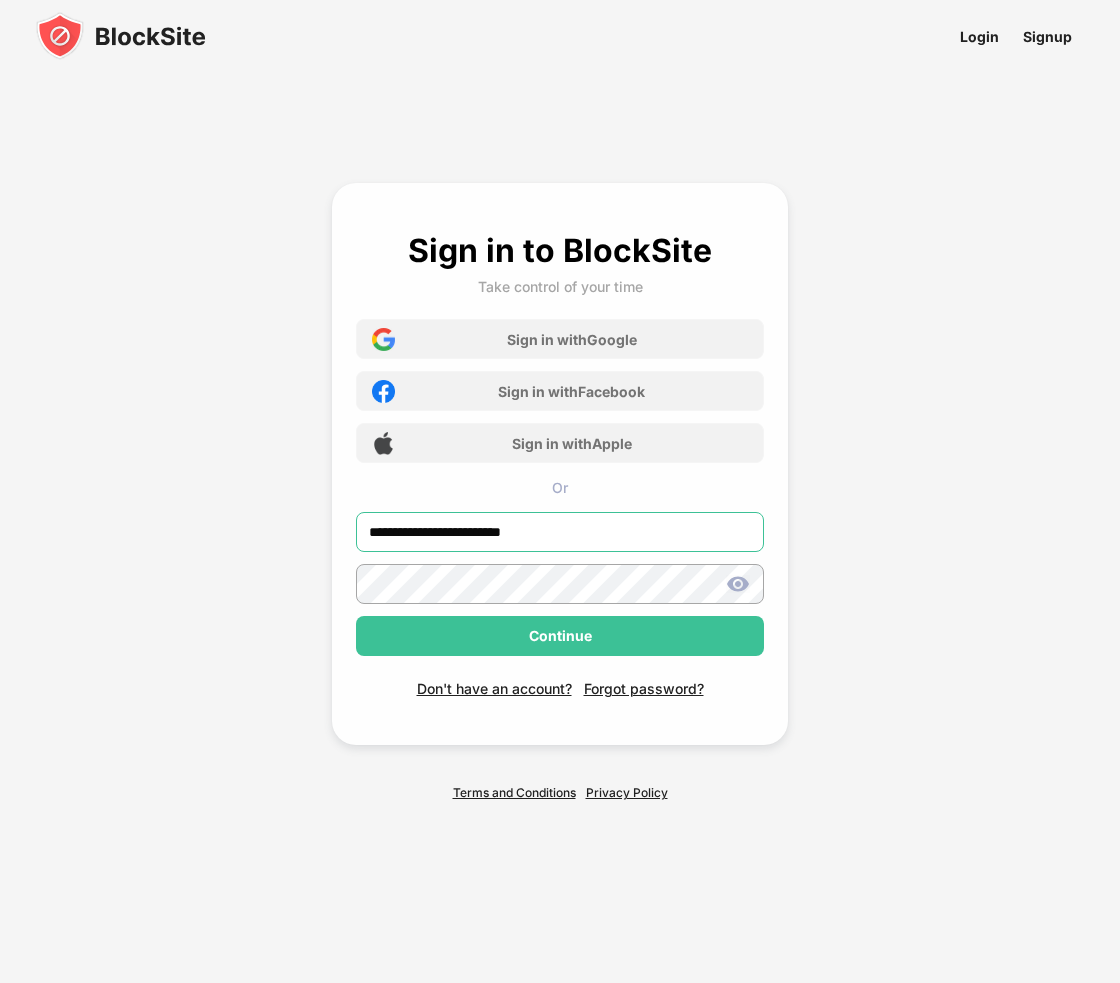 type on "**********" 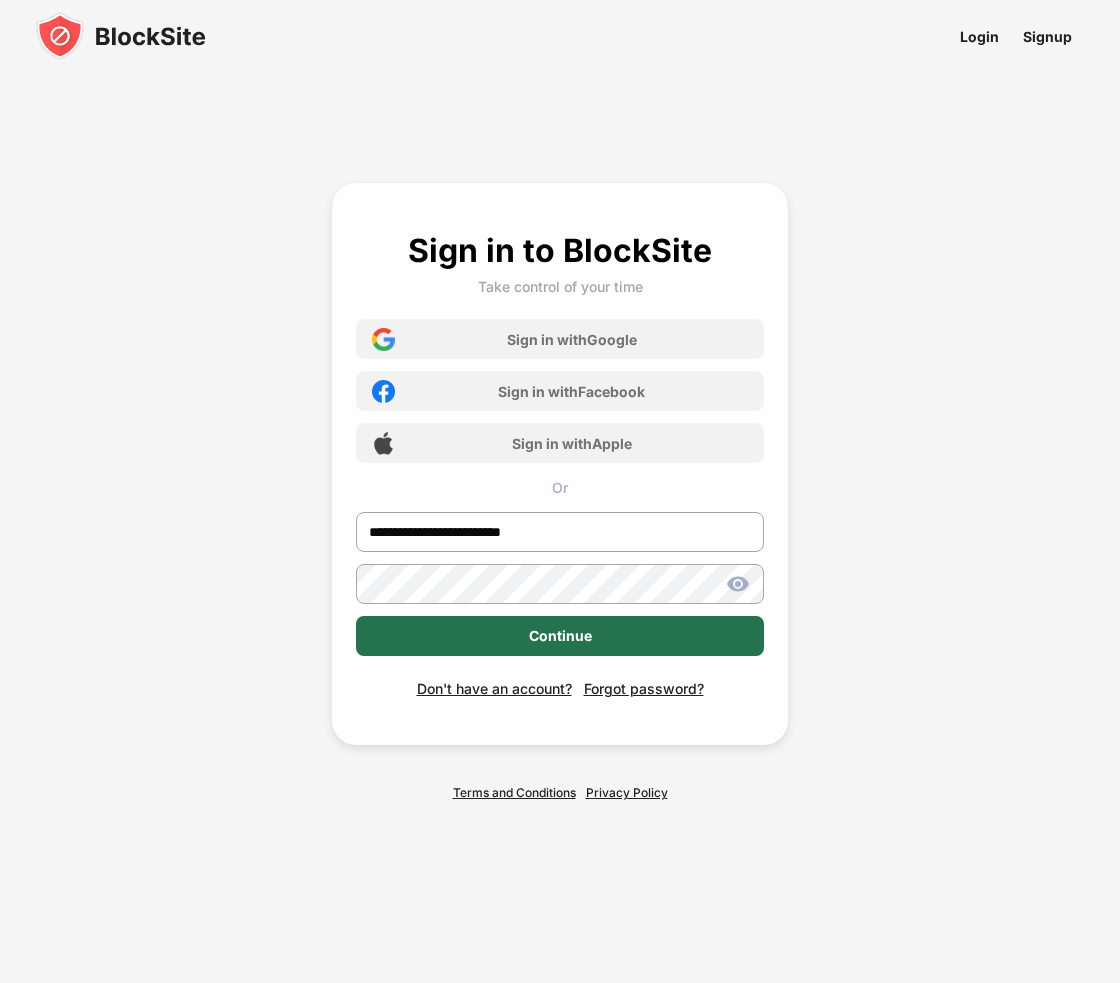 click on "Continue" at bounding box center [560, 636] 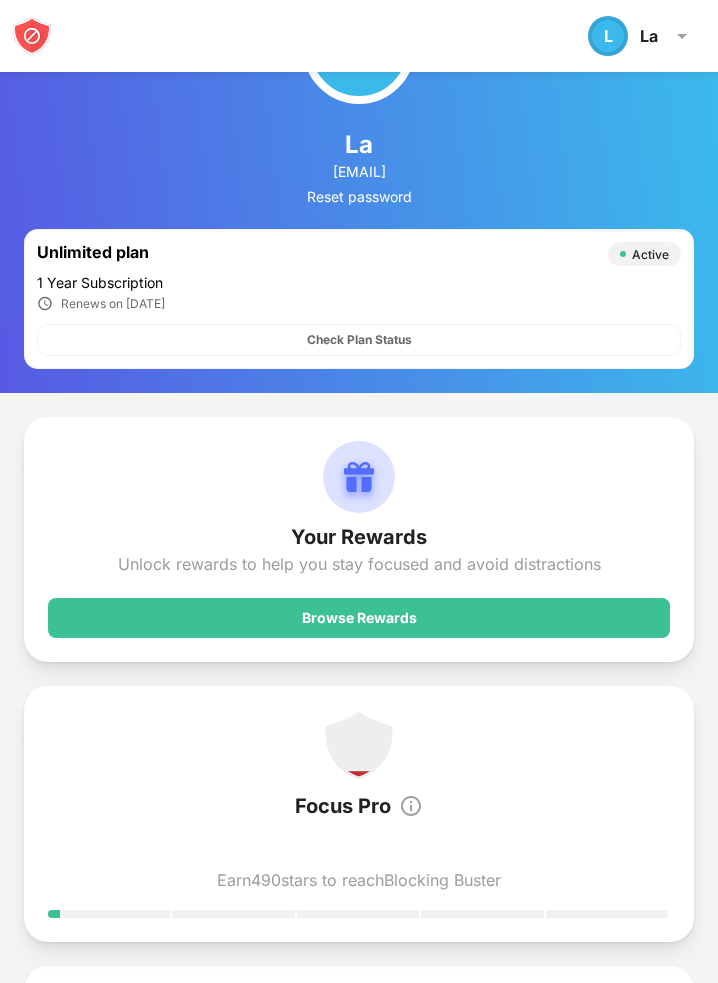 scroll, scrollTop: 0, scrollLeft: 0, axis: both 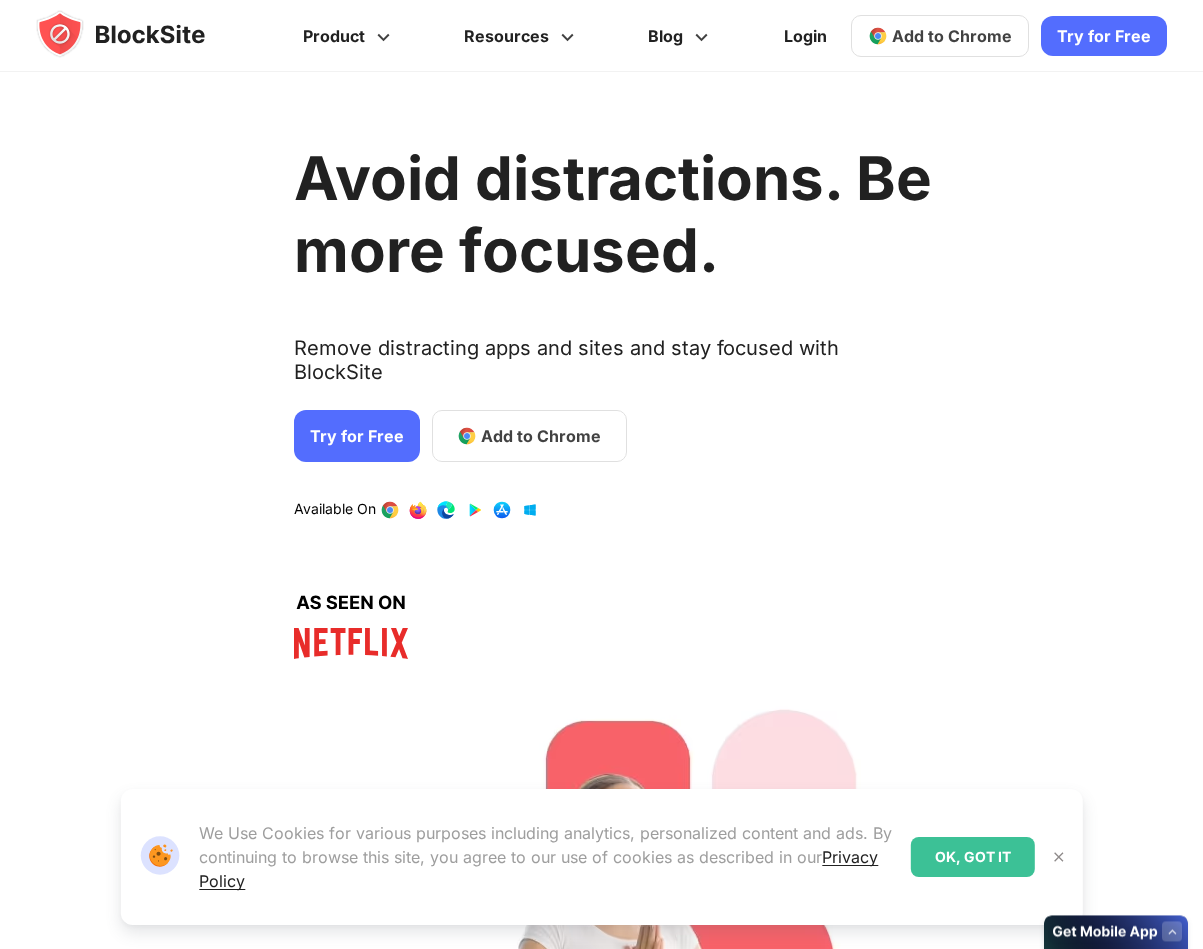 click on "Take Back Your Focus.
Discover and Block Your Biggest Digital Distractions.
Reveal My Distractions
Reveal My Distractions" at bounding box center (601, 64) 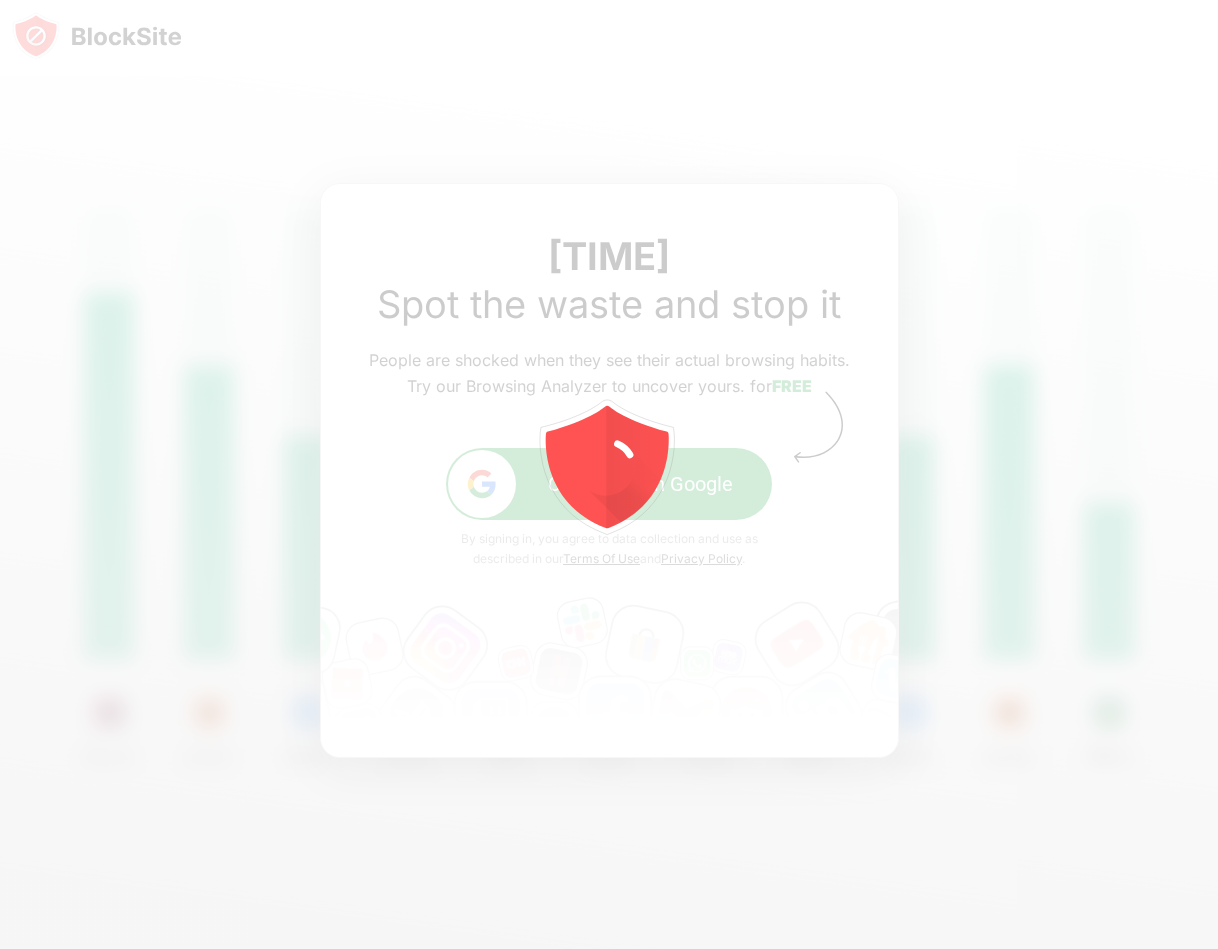 scroll, scrollTop: 0, scrollLeft: 0, axis: both 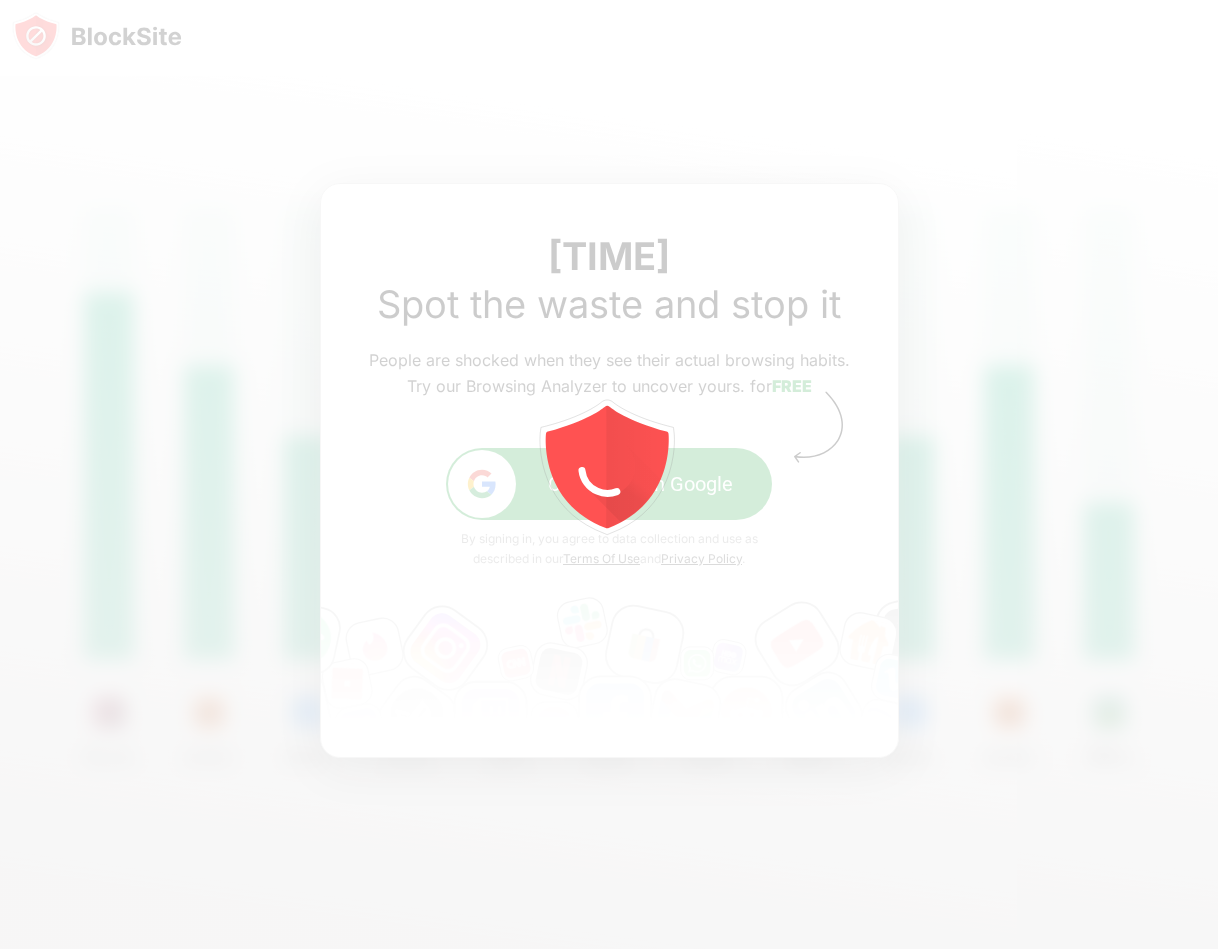 click at bounding box center (609, 474) 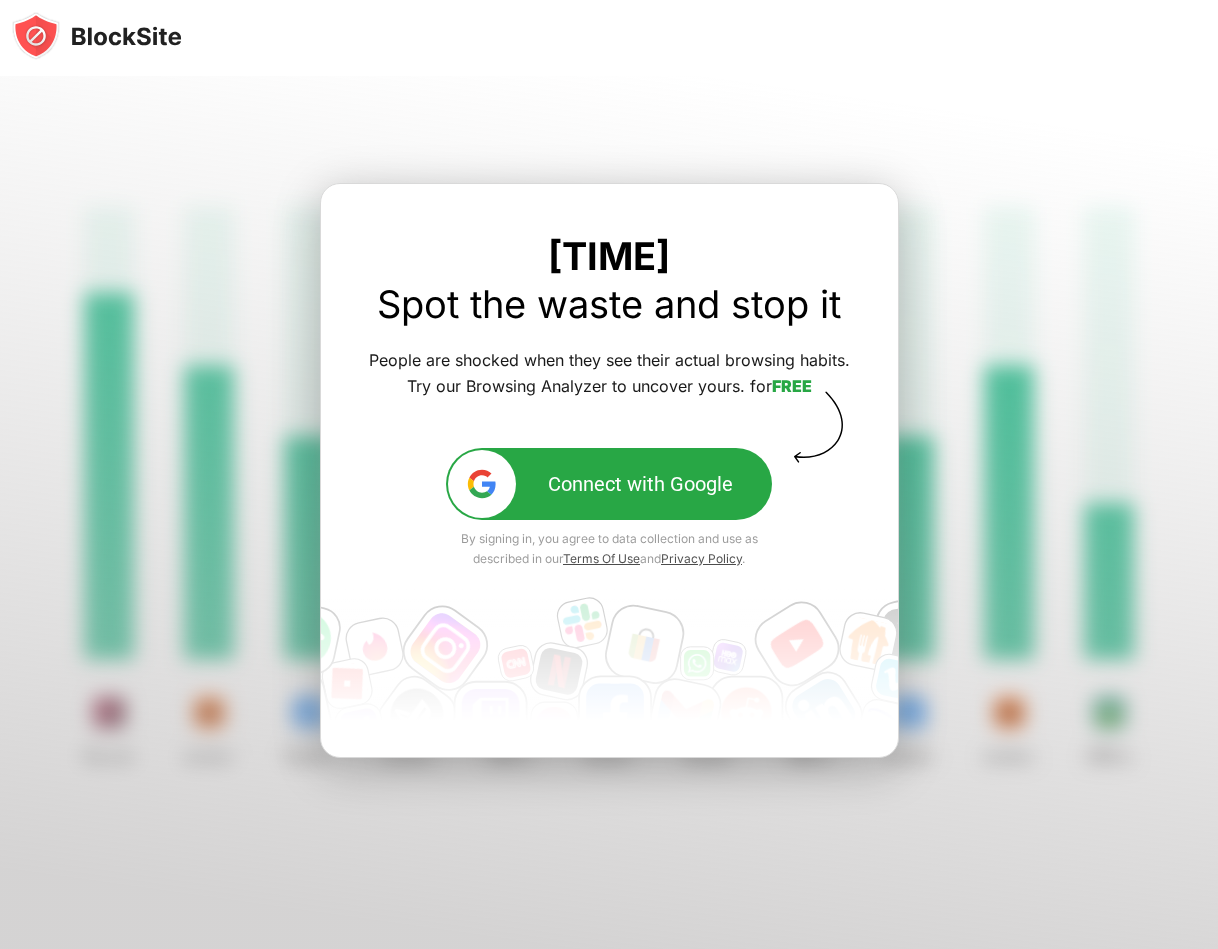 click at bounding box center (609, 512) 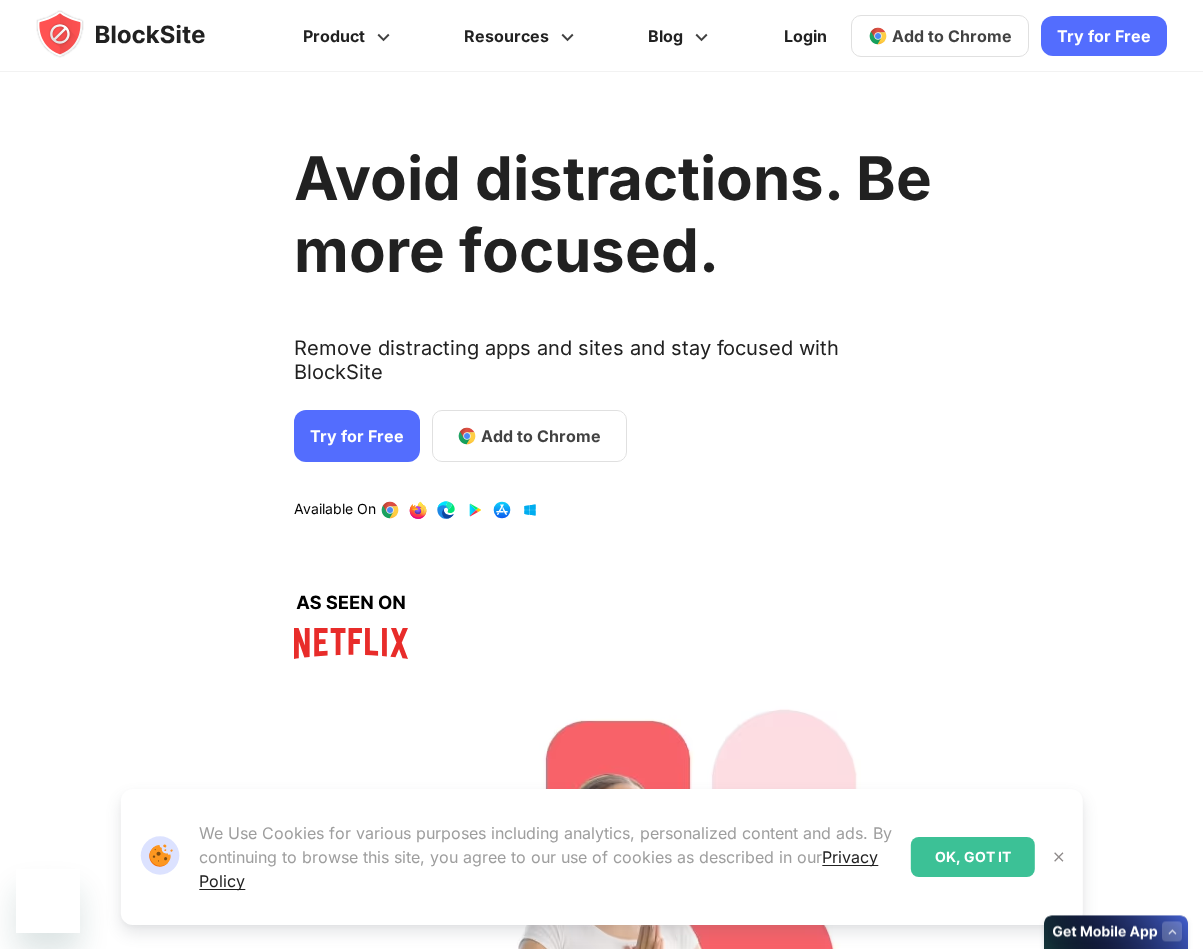 scroll, scrollTop: 0, scrollLeft: 0, axis: both 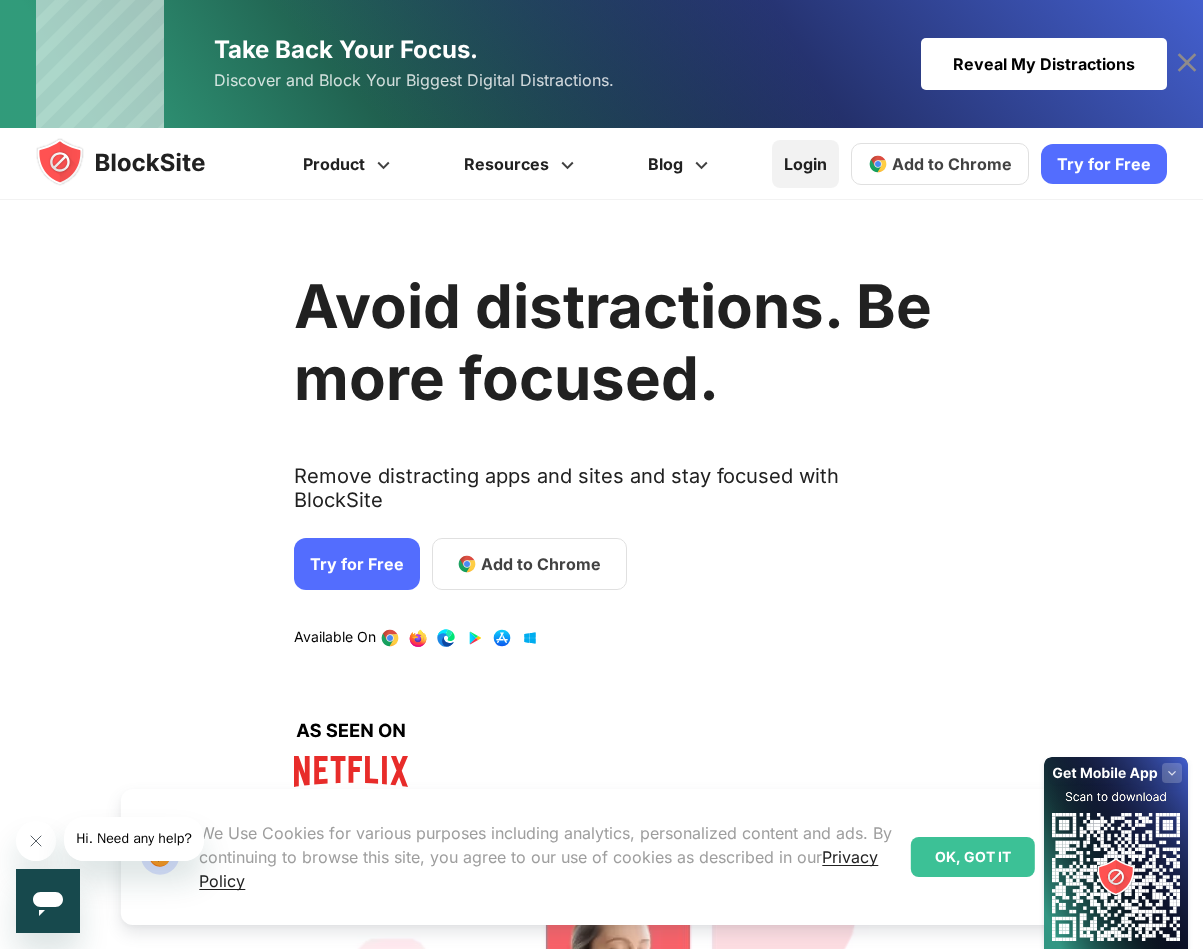 click on "Login" at bounding box center (805, 164) 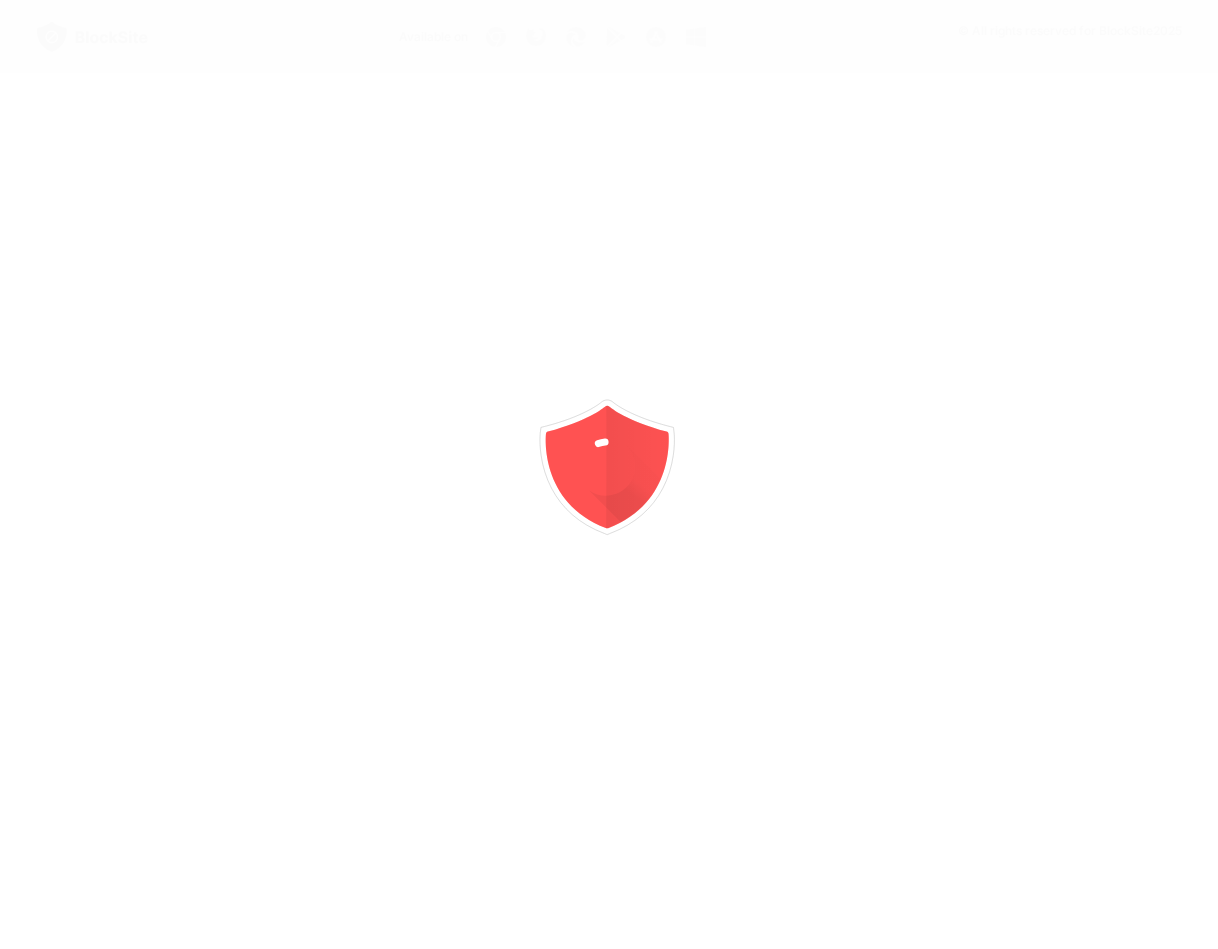 scroll, scrollTop: 0, scrollLeft: 0, axis: both 